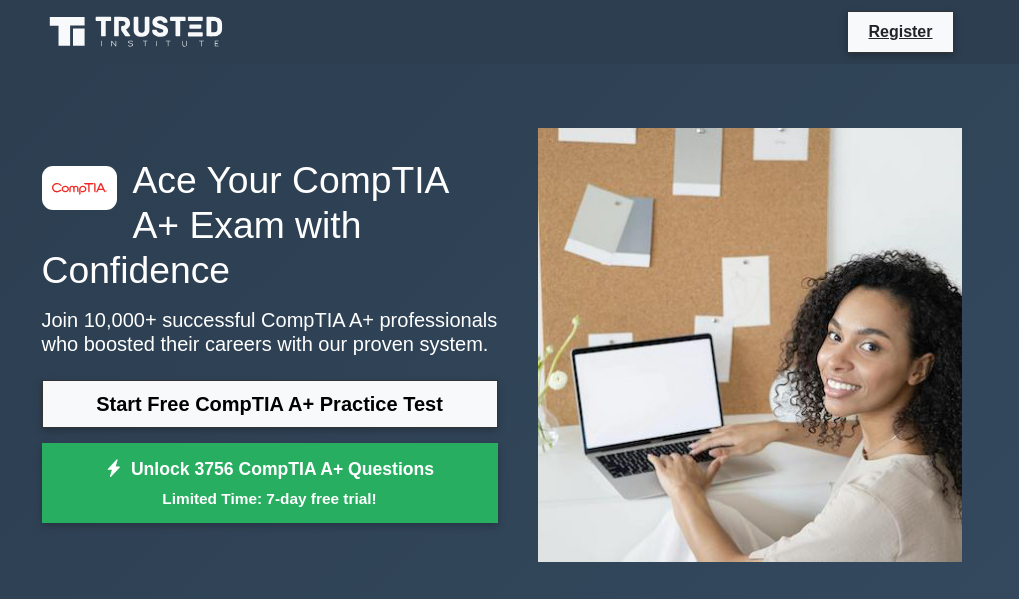 scroll, scrollTop: 0, scrollLeft: 0, axis: both 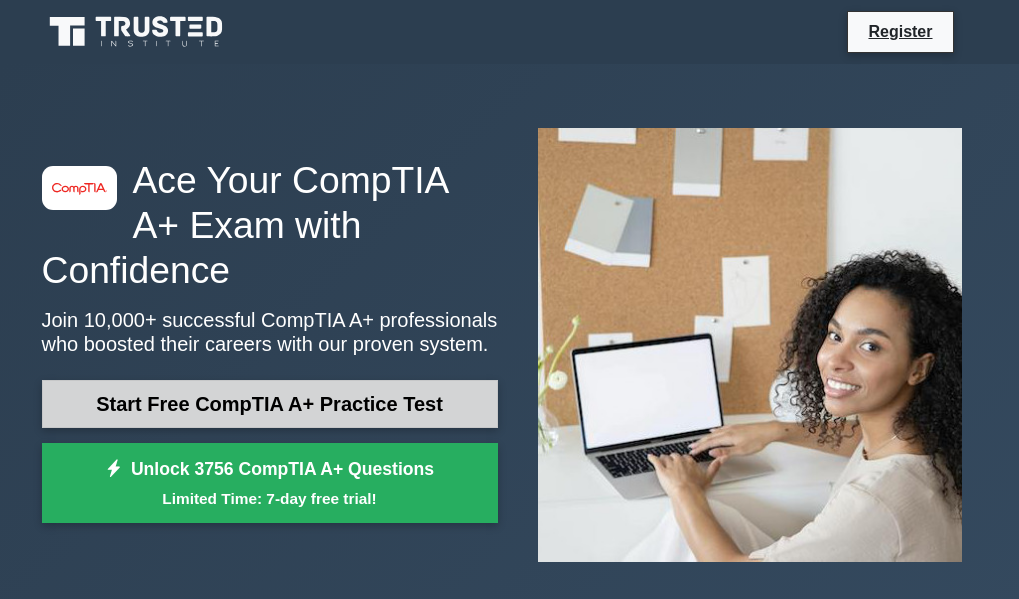 click on "Start Free CompTIA A+ Practice Test" at bounding box center [270, 404] 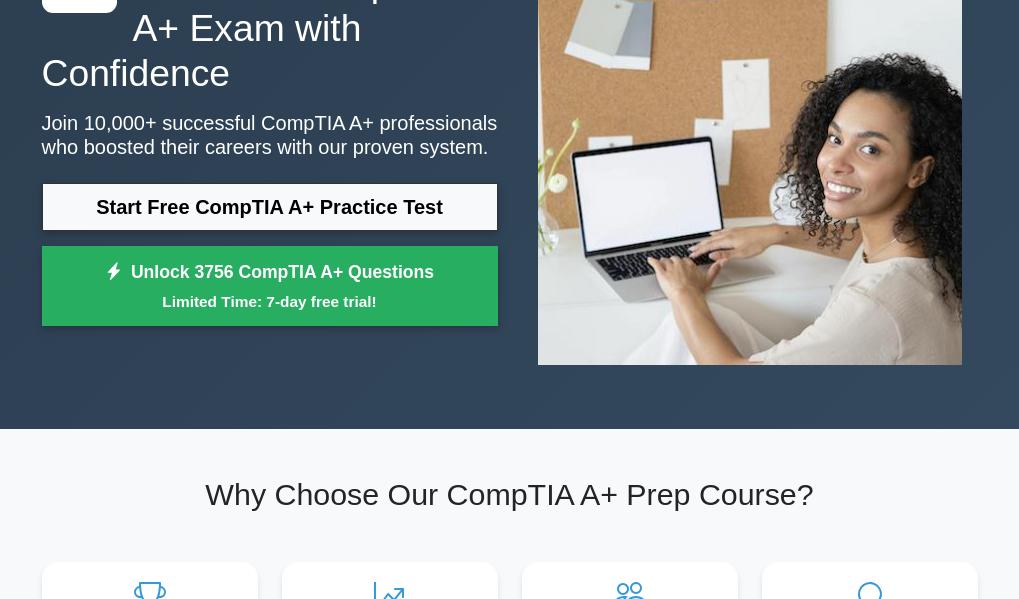 scroll, scrollTop: 100, scrollLeft: 0, axis: vertical 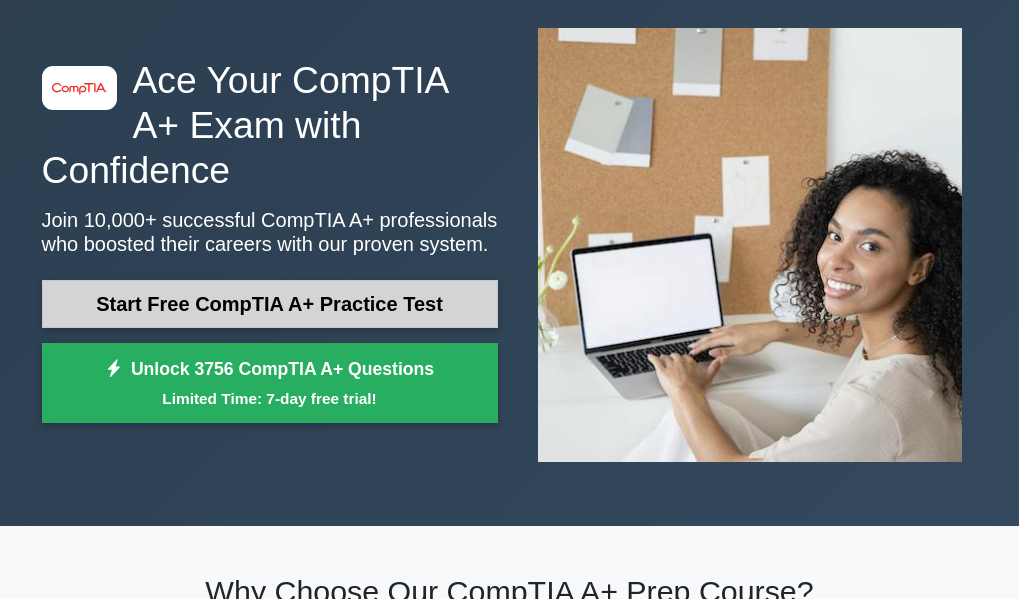 click on "Start Free CompTIA A+ Practice Test" at bounding box center (270, 304) 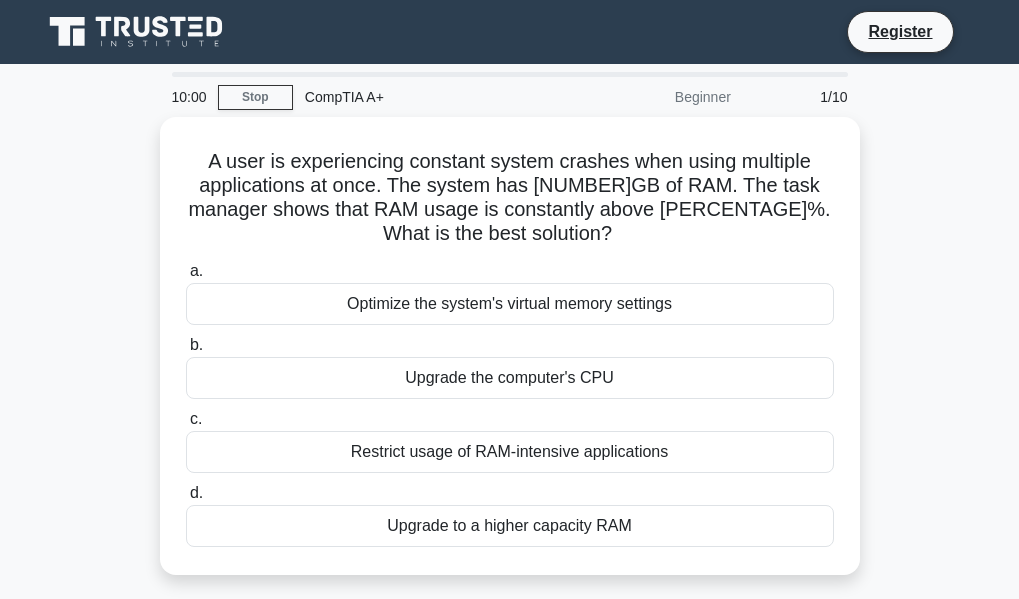 scroll, scrollTop: 0, scrollLeft: 0, axis: both 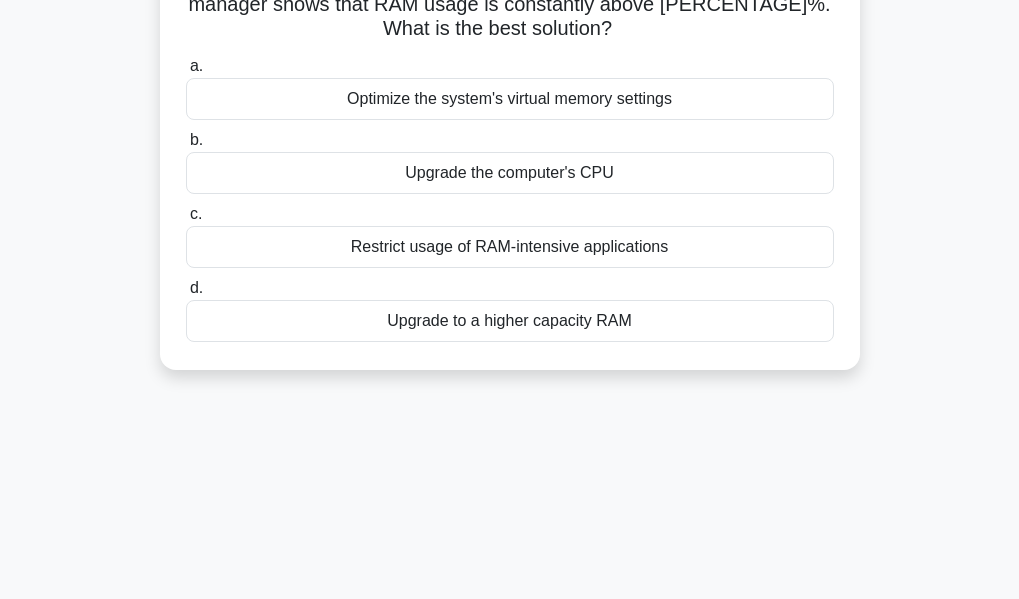 click on "Upgrade to a higher capacity RAM" at bounding box center (510, 321) 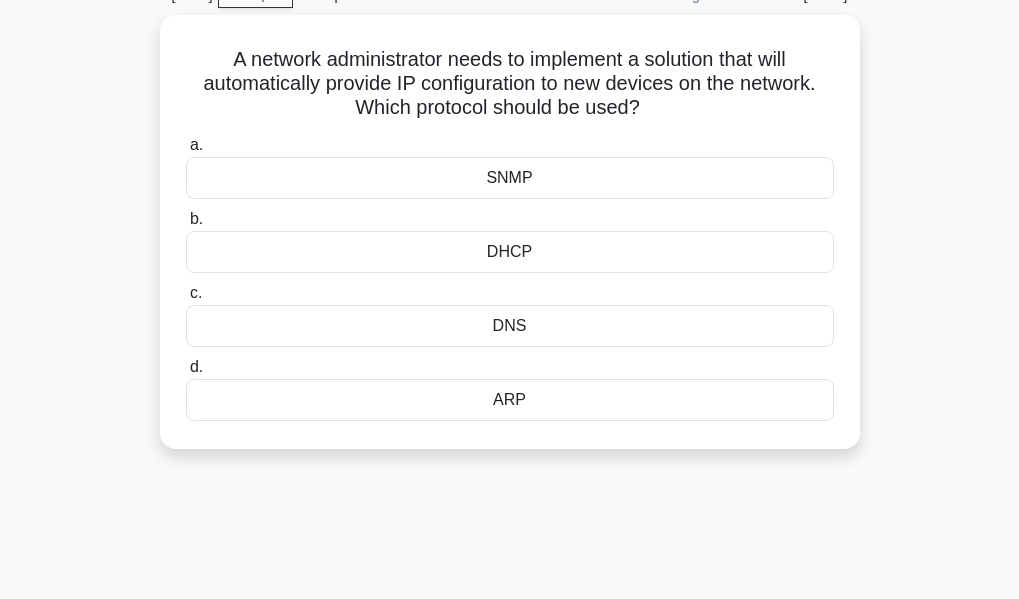 scroll, scrollTop: 0, scrollLeft: 0, axis: both 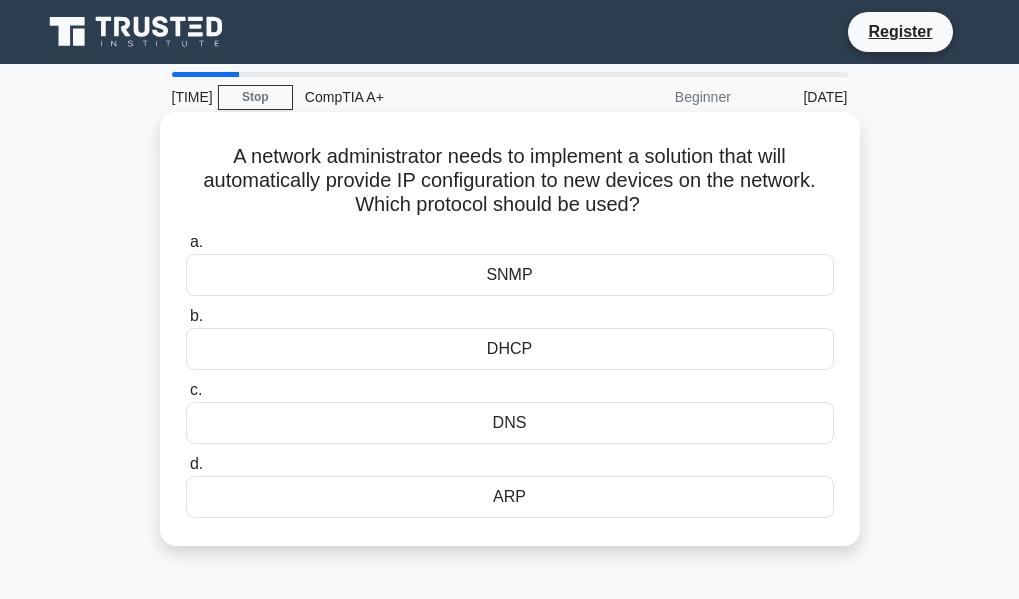 click on "DHCP" at bounding box center [510, 349] 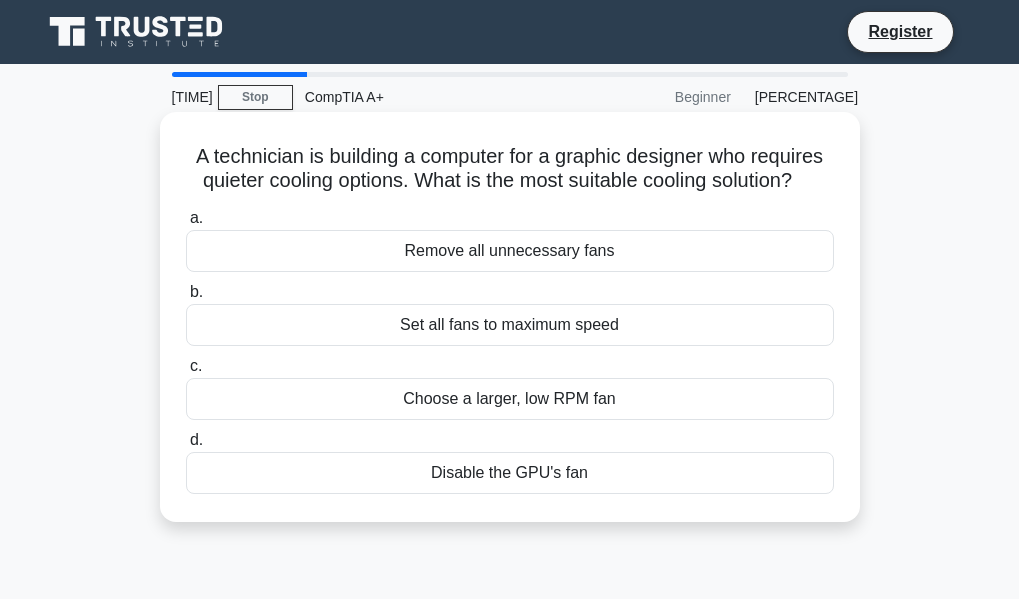 click on "Choose a larger, low RPM fan" at bounding box center [510, 399] 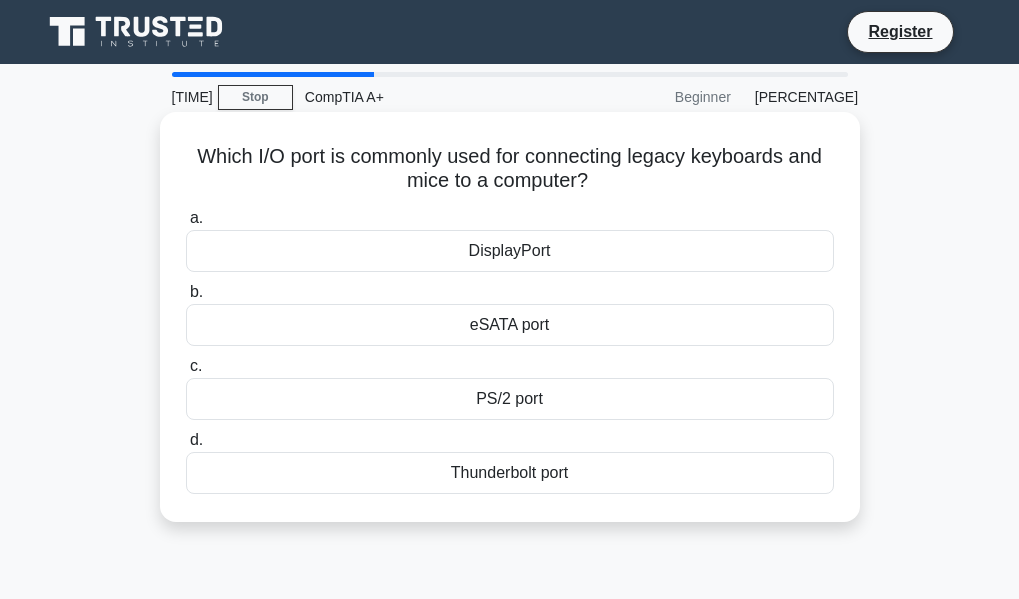 click on "PS/2 port" at bounding box center [510, 399] 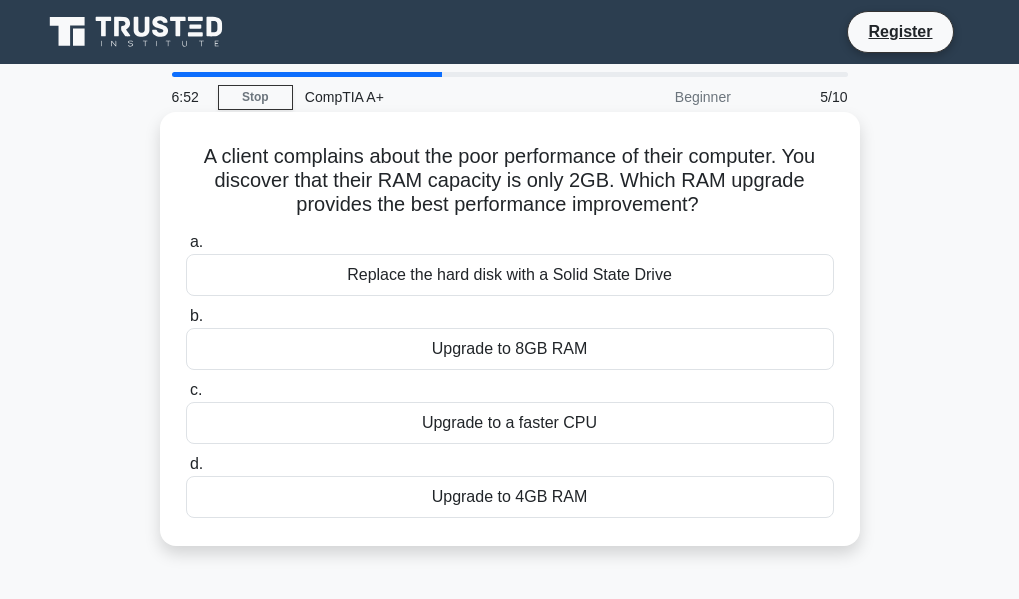 scroll, scrollTop: 0, scrollLeft: 0, axis: both 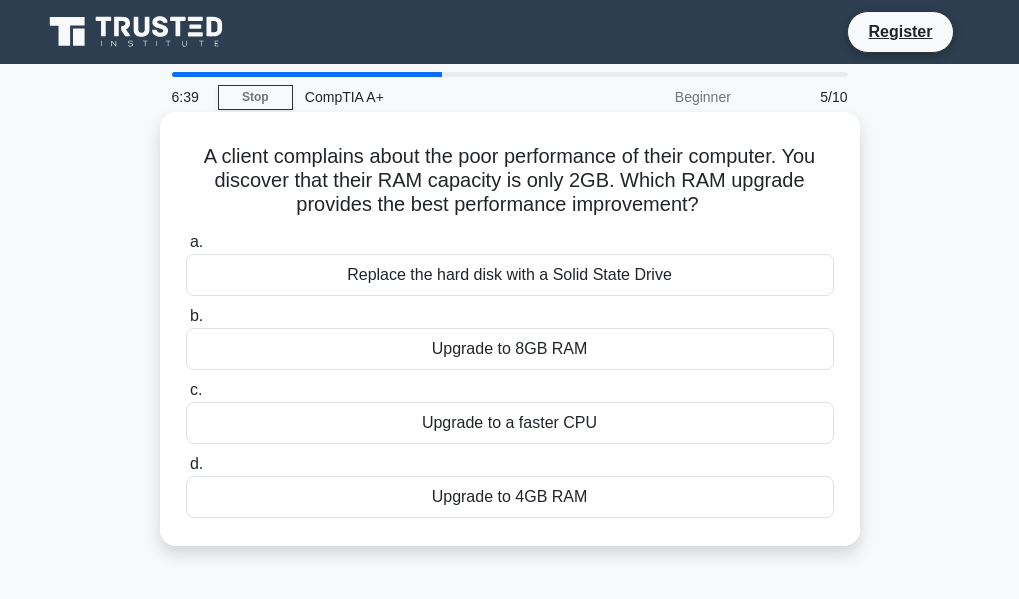 click on "Upgrade to 4GB RAM" at bounding box center (510, 497) 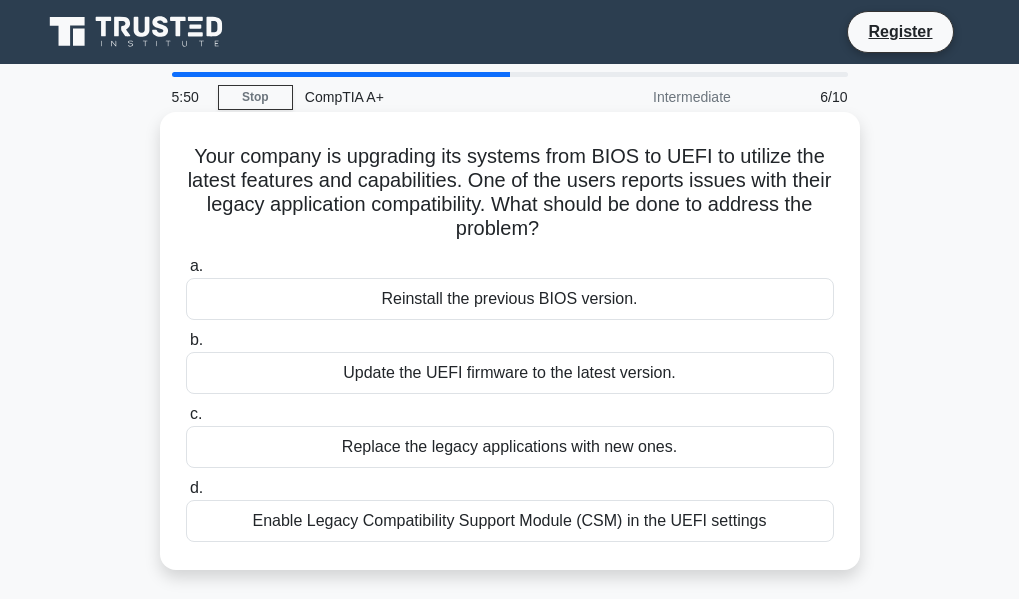click on "Enable Legacy Compatibility Support Module (CSM) in the UEFI settings" at bounding box center (510, 521) 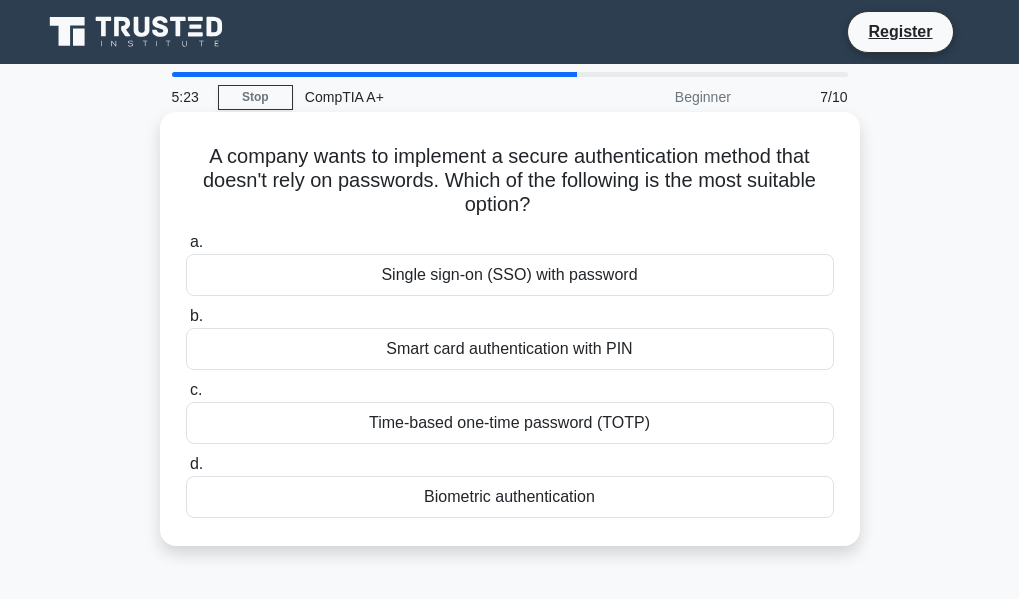 click on "Smart card authentication with PIN" at bounding box center [510, 349] 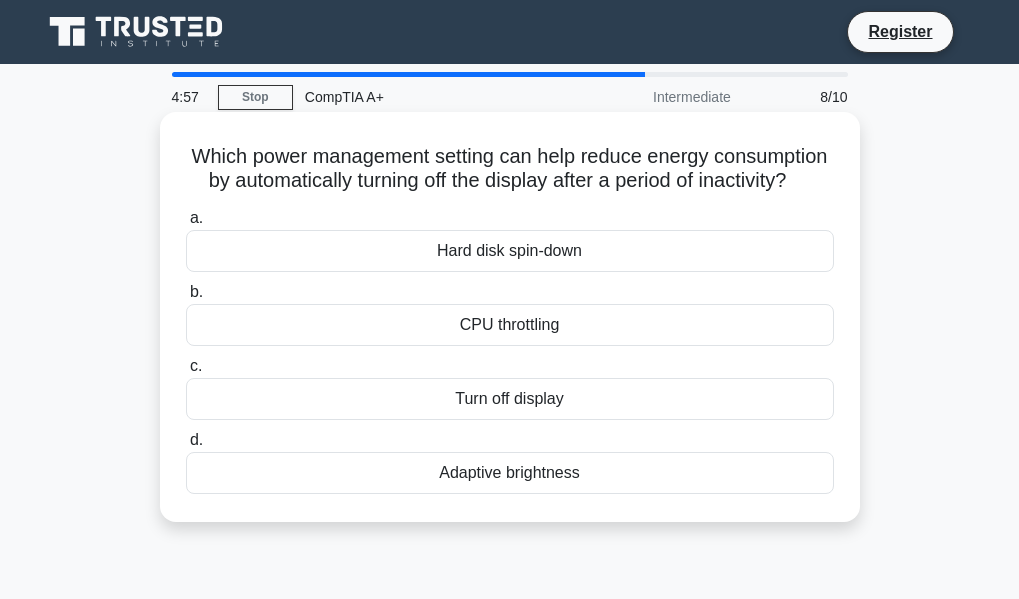 click on "Turn off display" at bounding box center (510, 399) 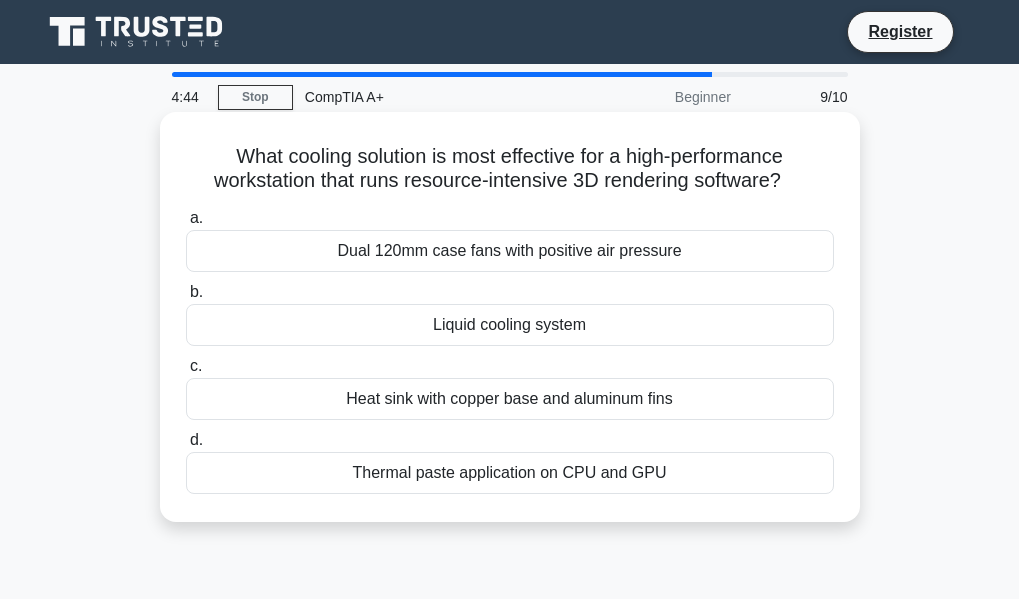 click on "Liquid cooling system" at bounding box center (510, 325) 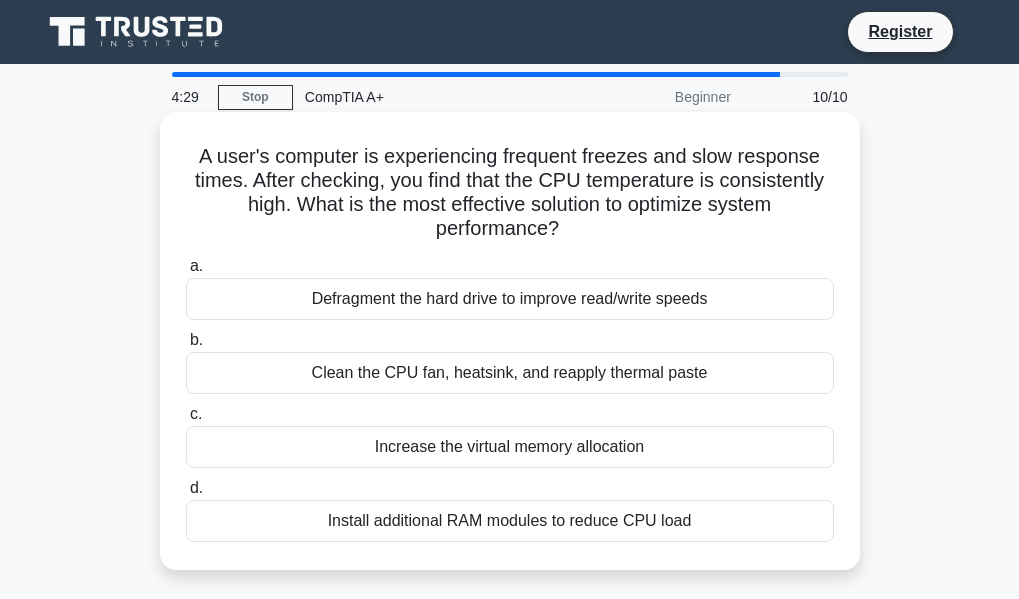 click on "Clean the CPU fan, heatsink, and reapply thermal paste" at bounding box center [510, 373] 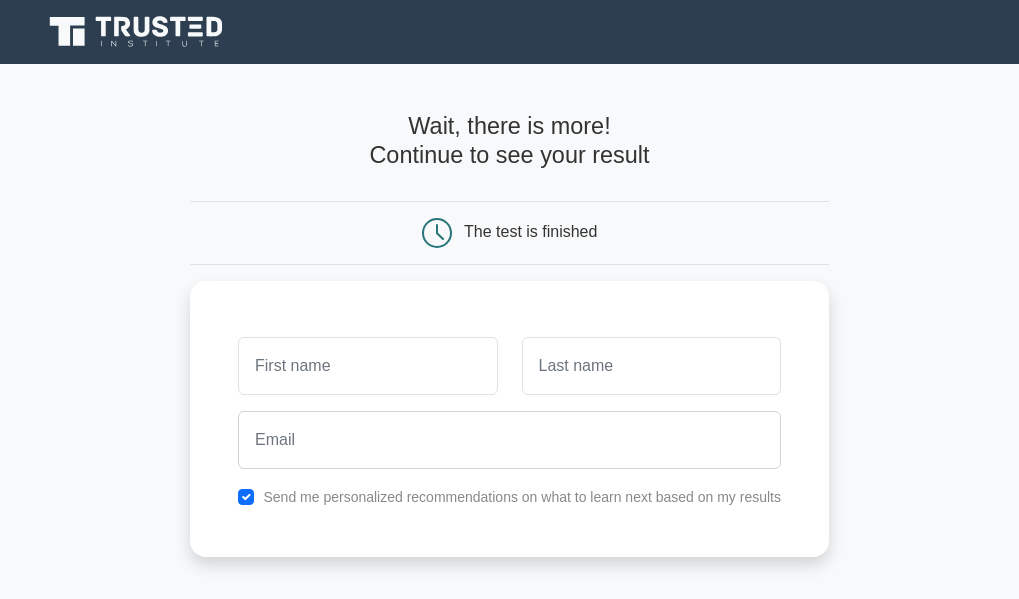 scroll, scrollTop: 0, scrollLeft: 0, axis: both 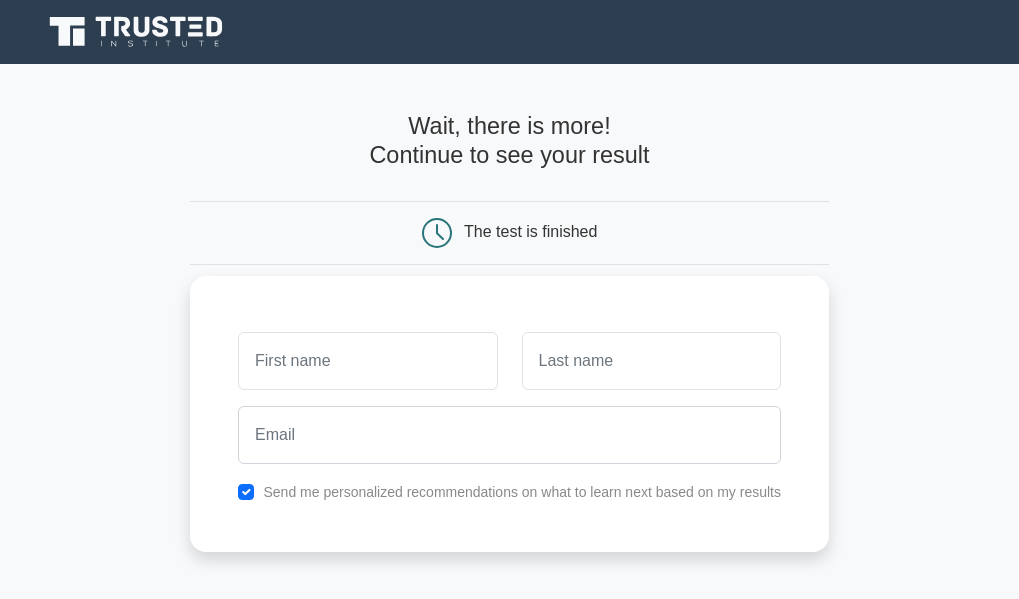 click at bounding box center (367, 361) 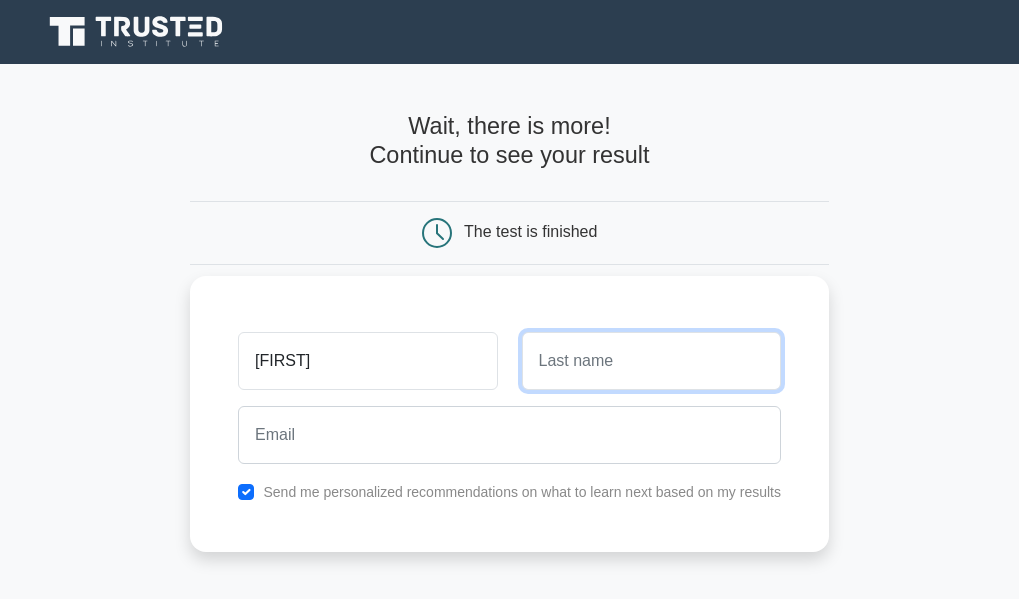 click at bounding box center [651, 361] 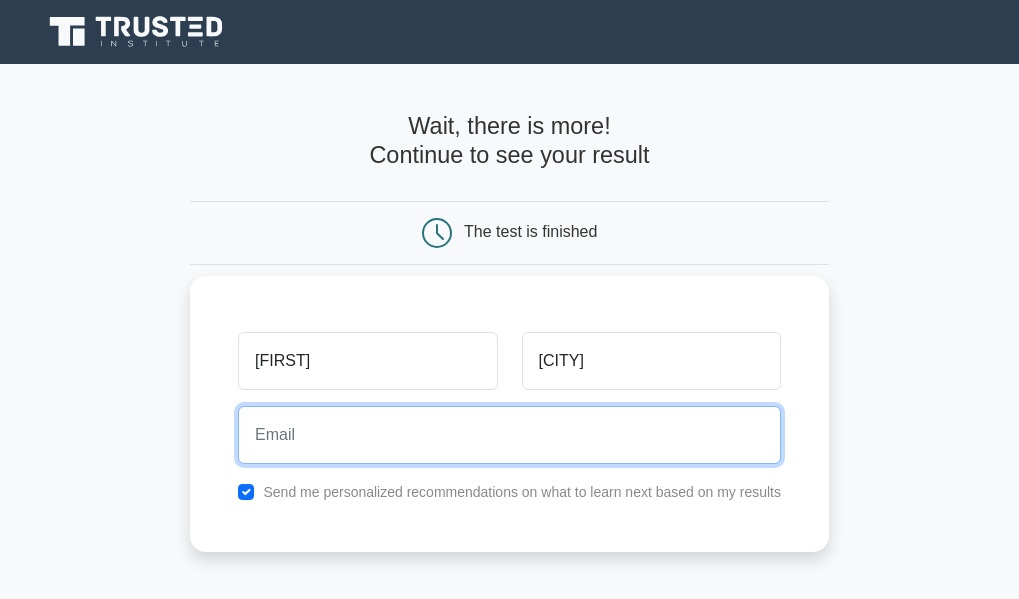 click at bounding box center [509, 435] 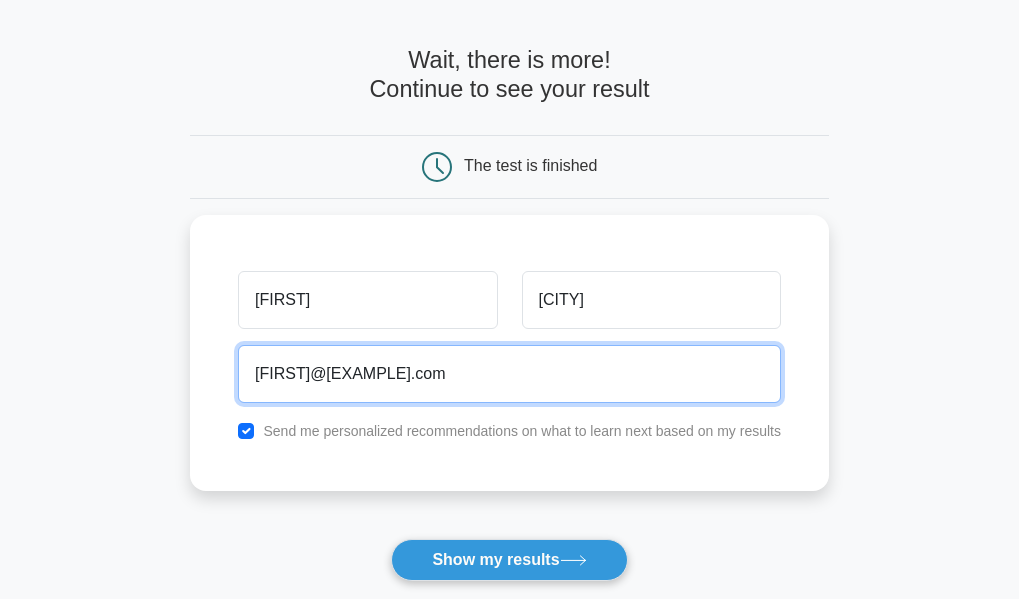scroll, scrollTop: 200, scrollLeft: 0, axis: vertical 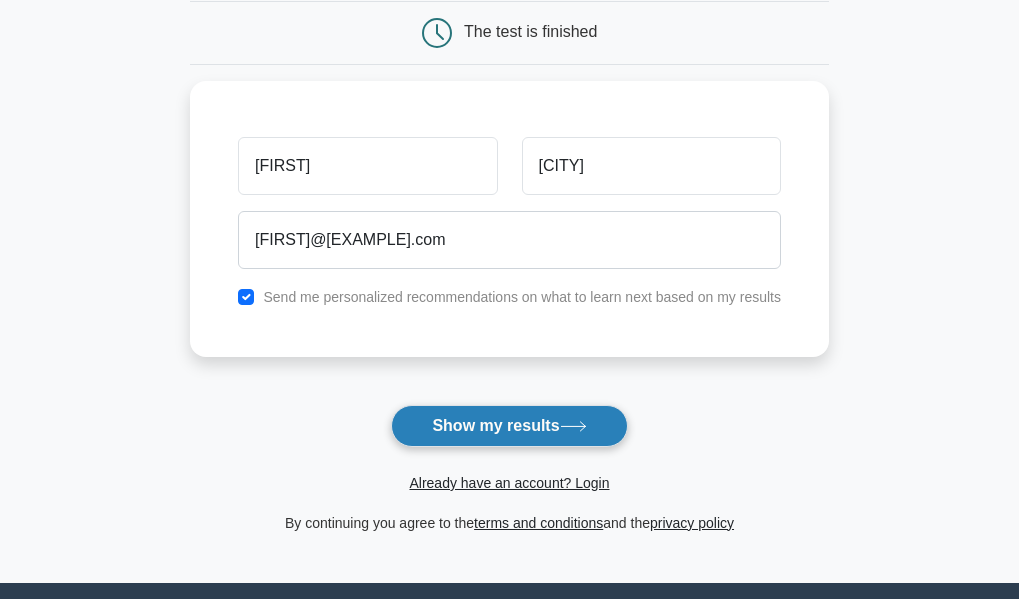 click on "Show my results" at bounding box center [509, 426] 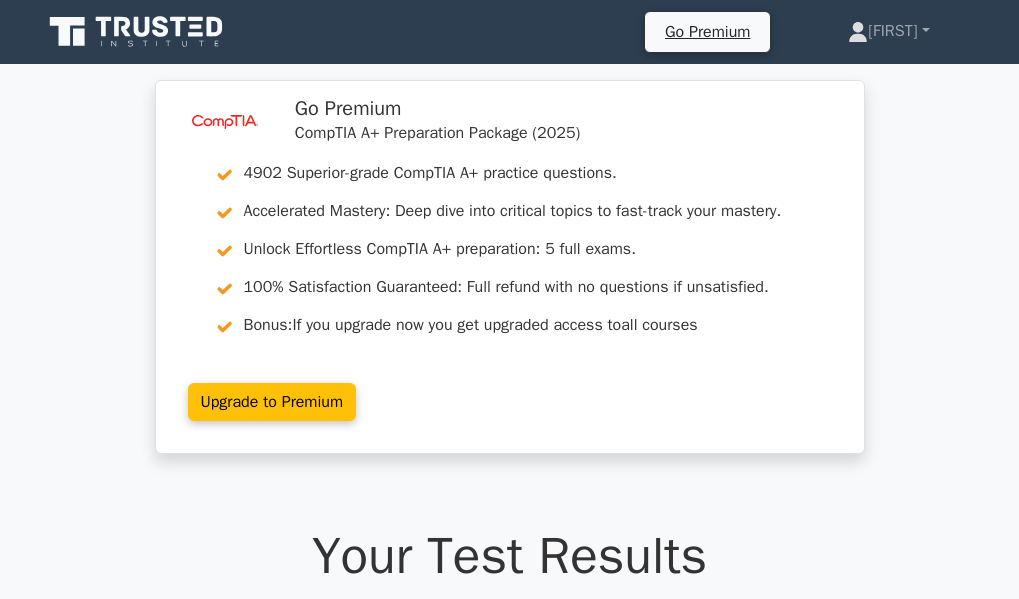 scroll, scrollTop: 0, scrollLeft: 0, axis: both 